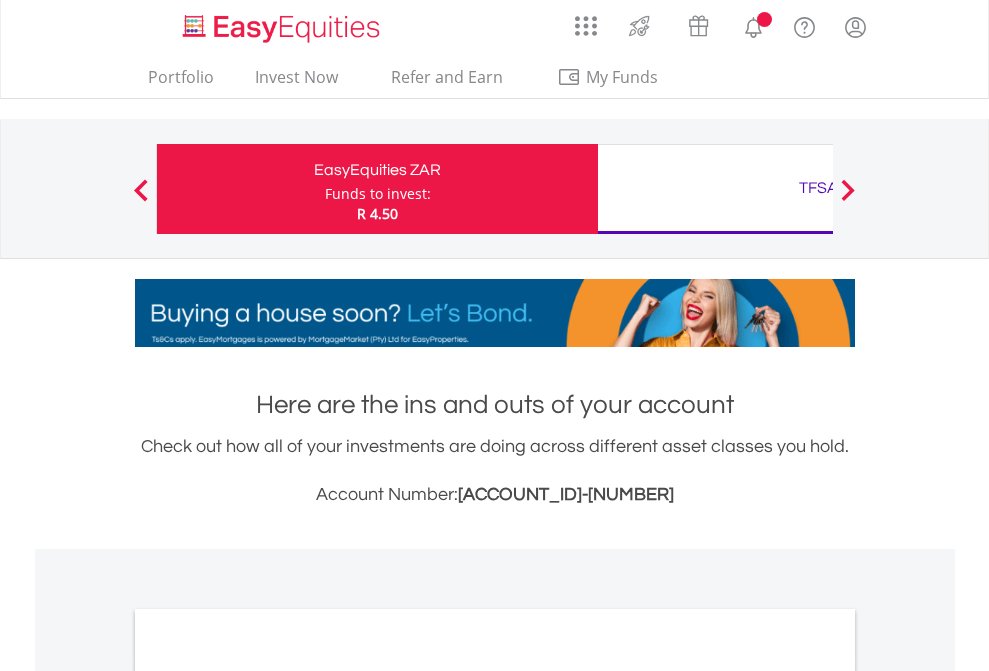 scroll, scrollTop: 0, scrollLeft: 0, axis: both 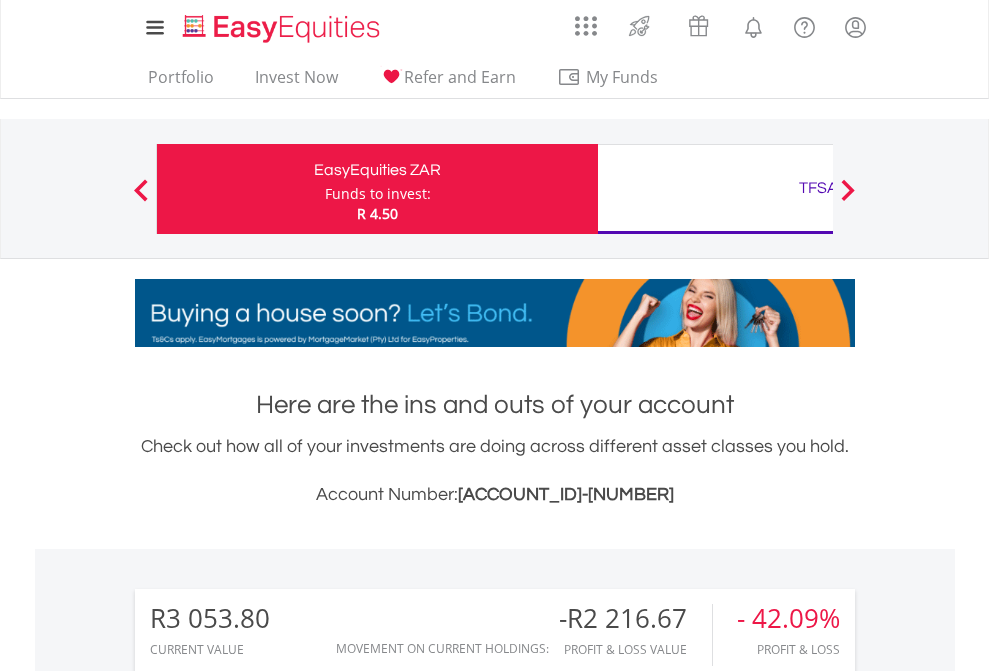 click on "Funds to invest:" at bounding box center (378, 194) 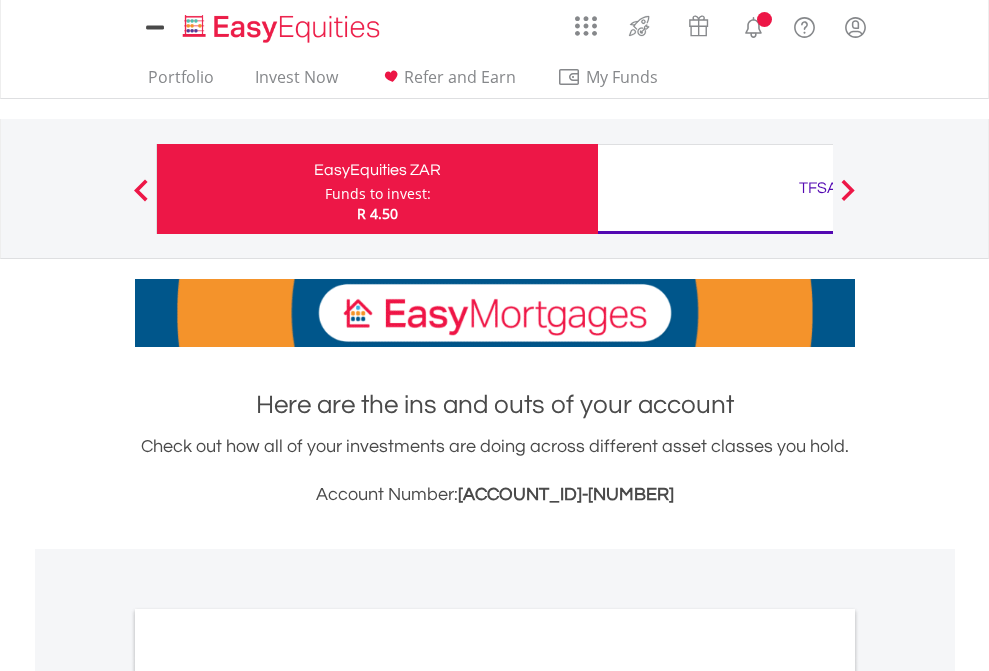 scroll, scrollTop: 0, scrollLeft: 0, axis: both 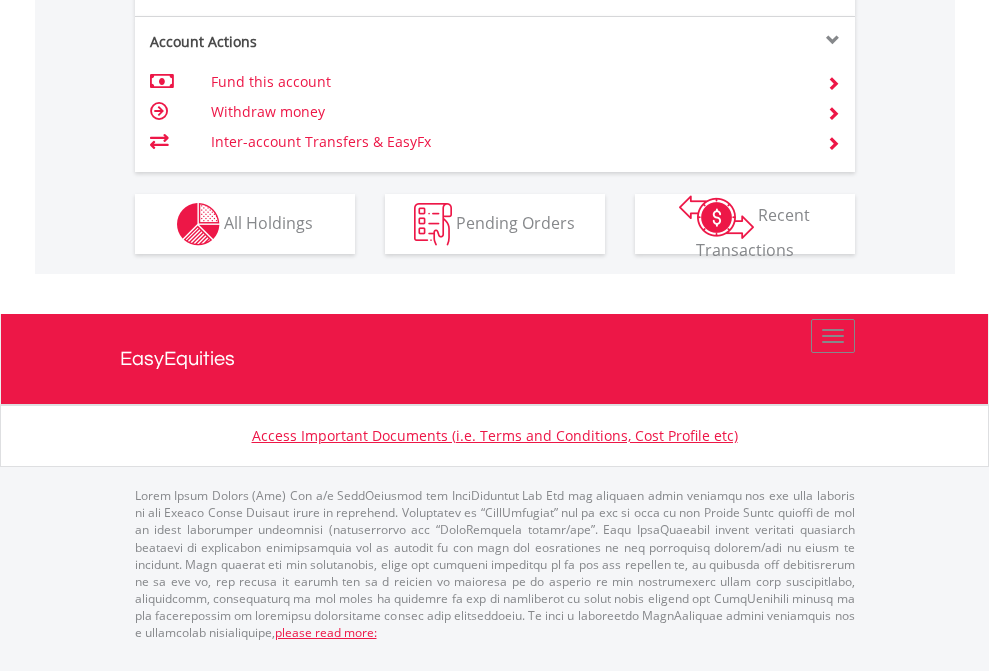 click on "Investment types" at bounding box center [706, -337] 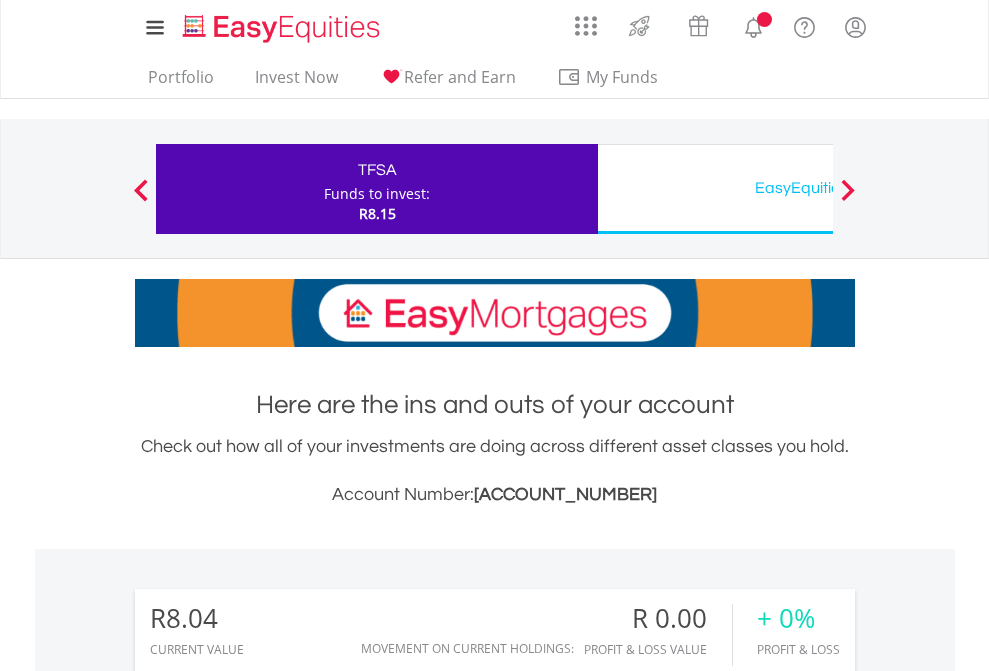 scroll, scrollTop: 1870, scrollLeft: 0, axis: vertical 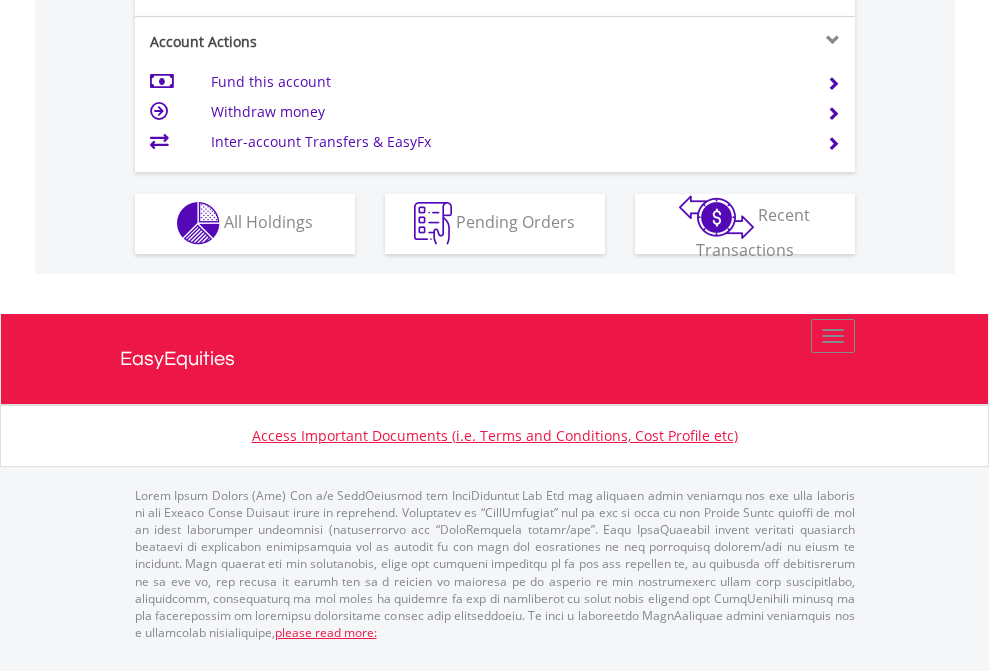 click on "Investment types" at bounding box center (706, -353) 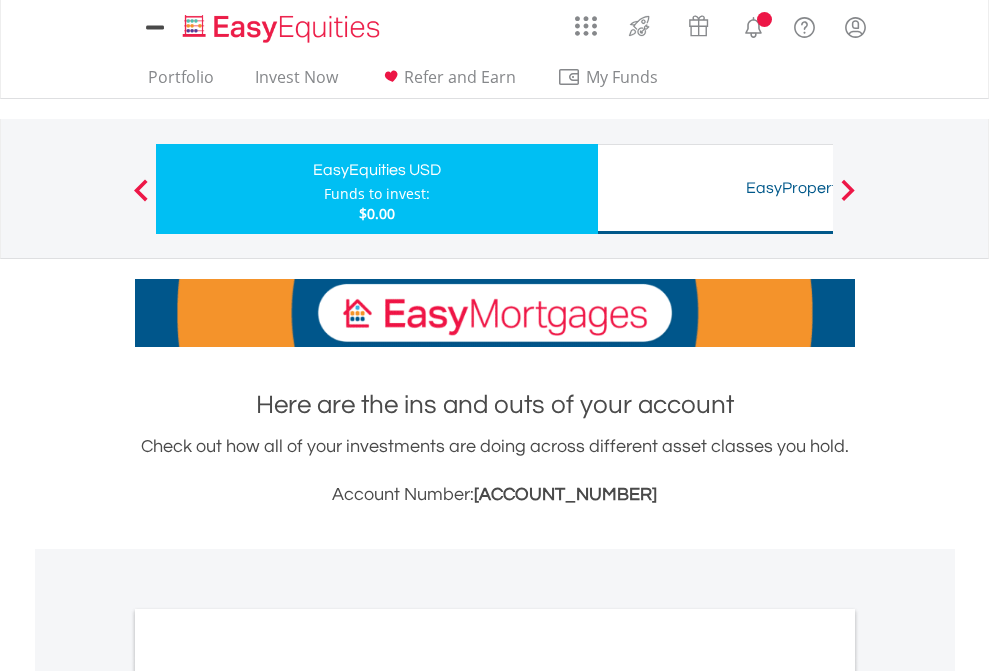 scroll, scrollTop: 0, scrollLeft: 0, axis: both 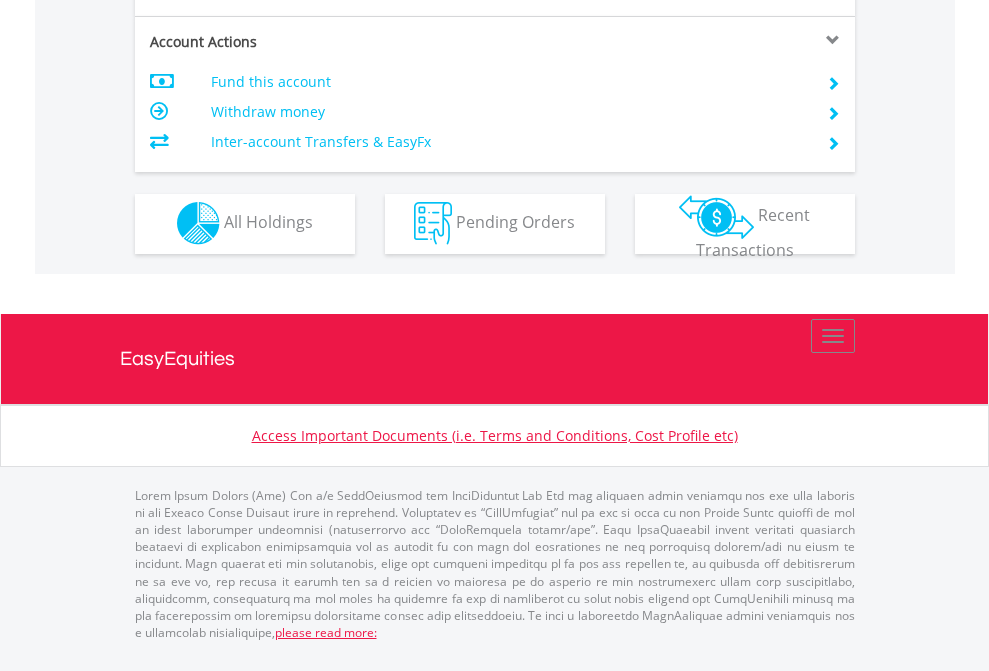click on "Investment types" at bounding box center (706, -353) 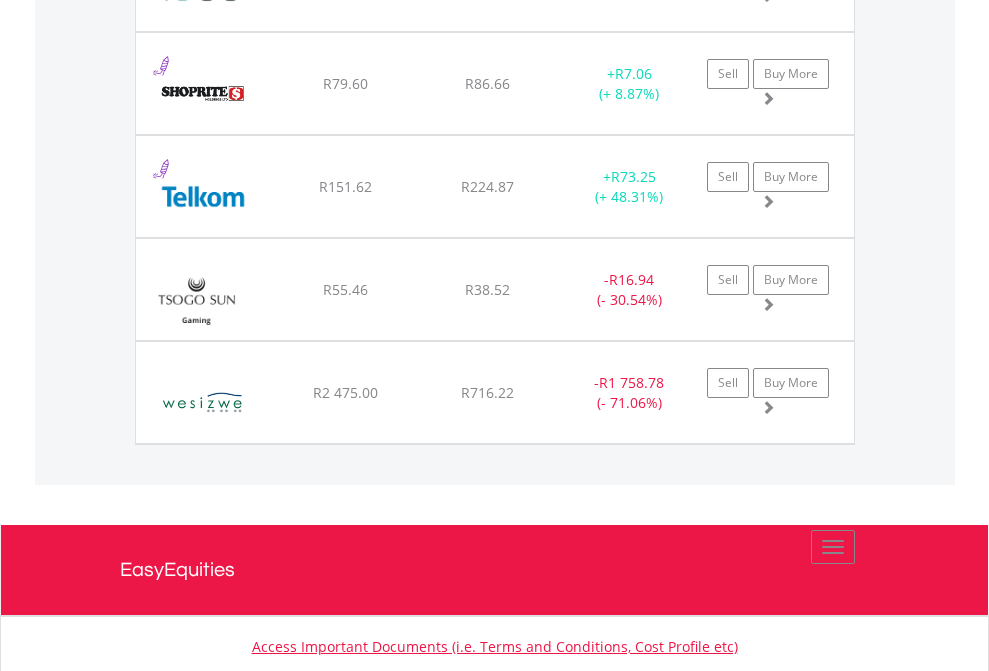 scroll, scrollTop: 2225, scrollLeft: 0, axis: vertical 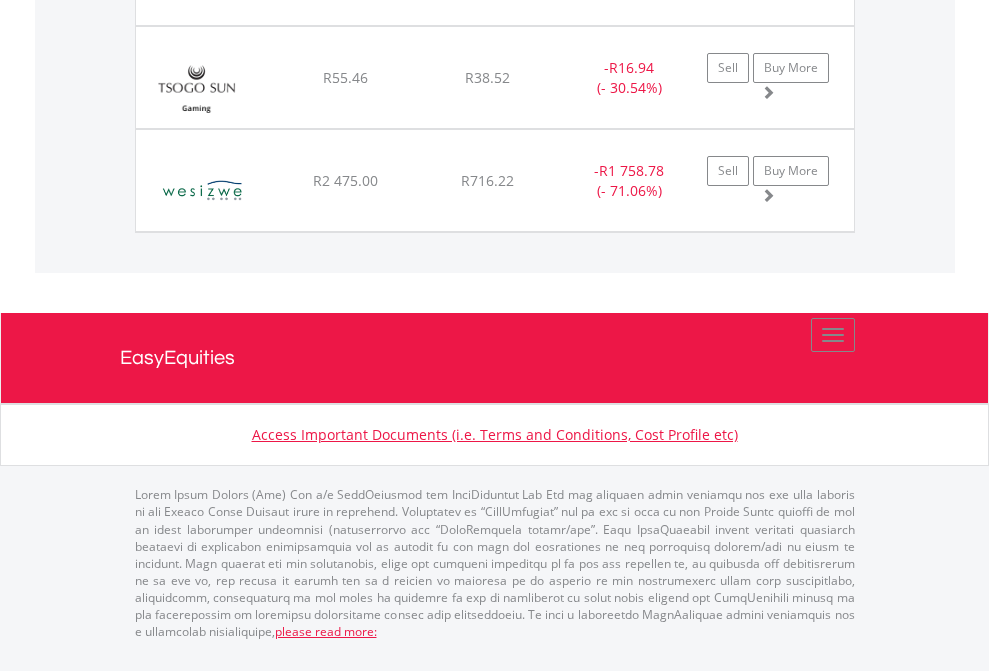 click on "TFSA" at bounding box center (818, -1957) 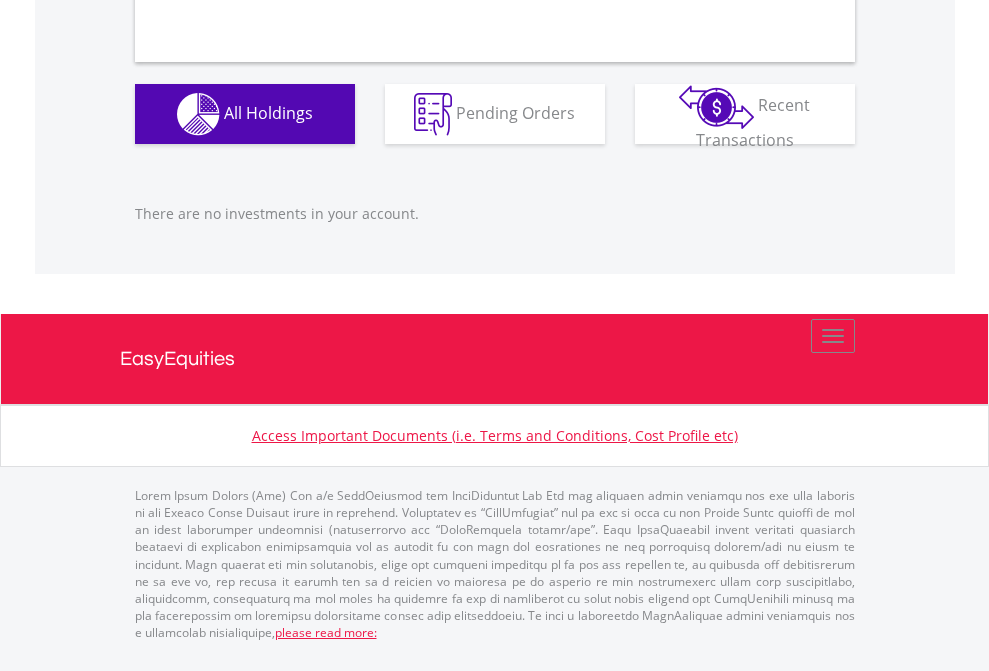 scroll, scrollTop: 1980, scrollLeft: 0, axis: vertical 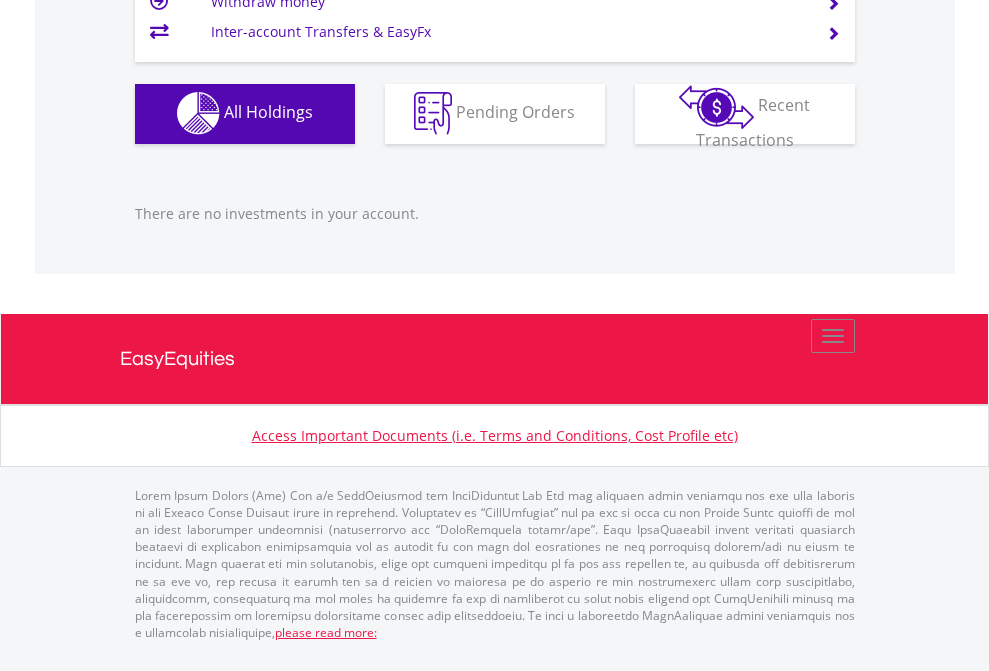 click on "EasyEquities USD" at bounding box center (818, -1142) 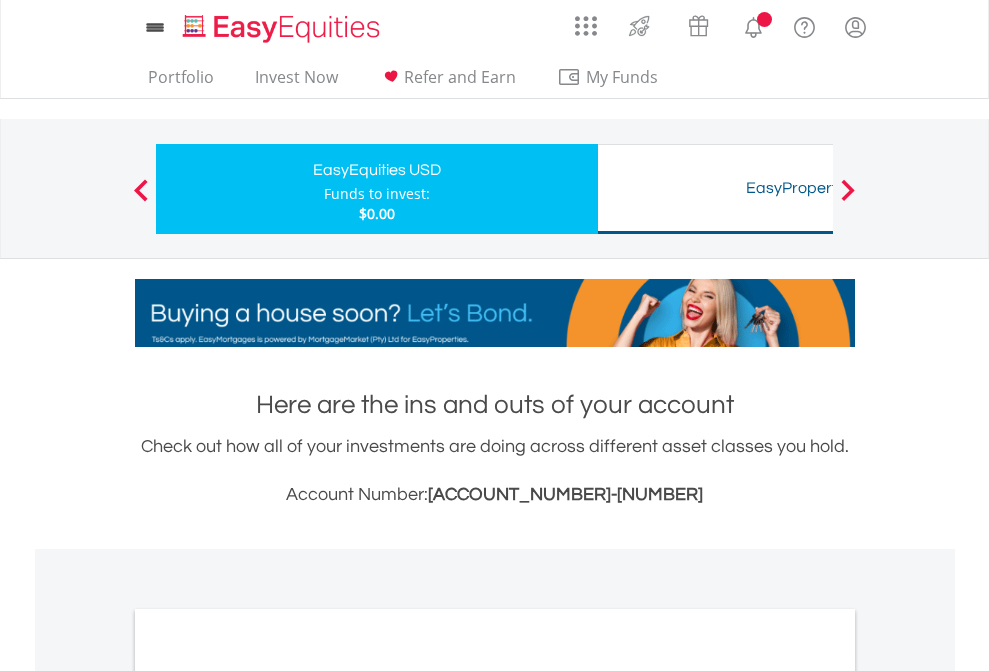 scroll, scrollTop: 0, scrollLeft: 0, axis: both 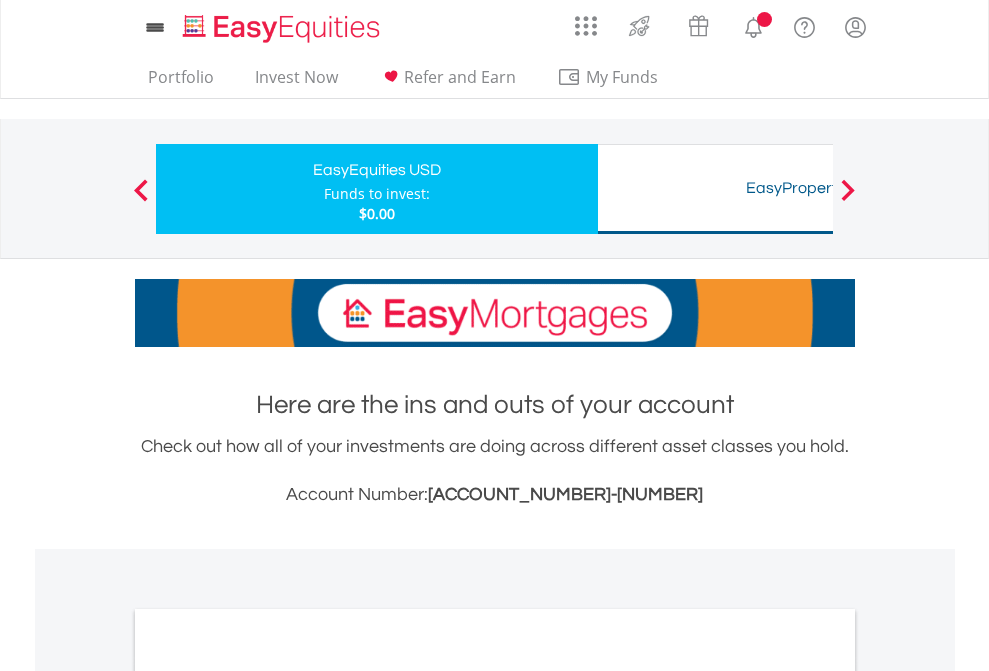 click on "All Holdings" at bounding box center [268, 1096] 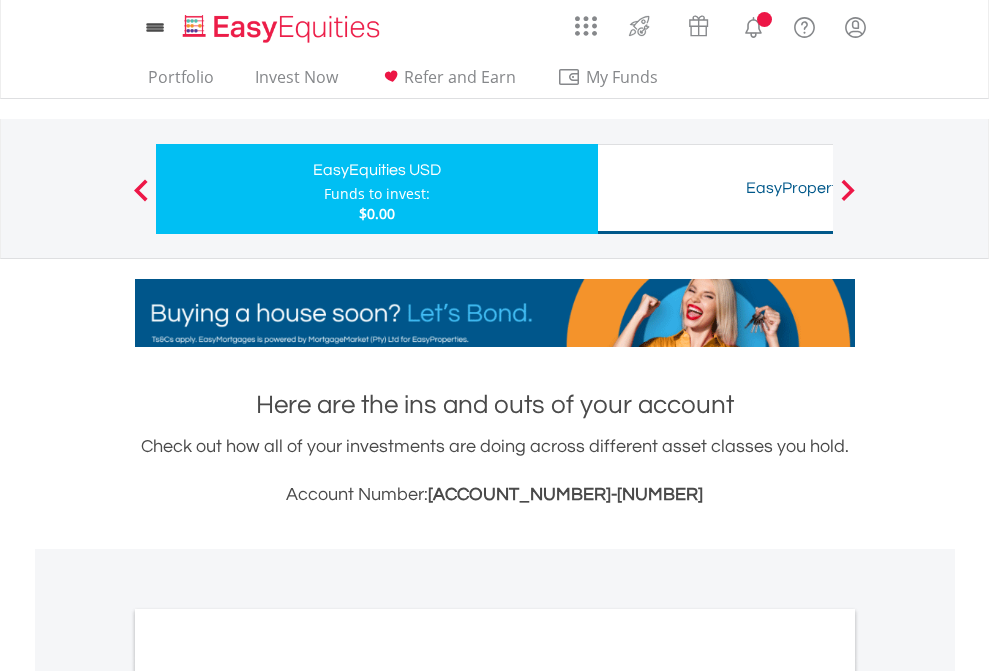 scroll, scrollTop: 1202, scrollLeft: 0, axis: vertical 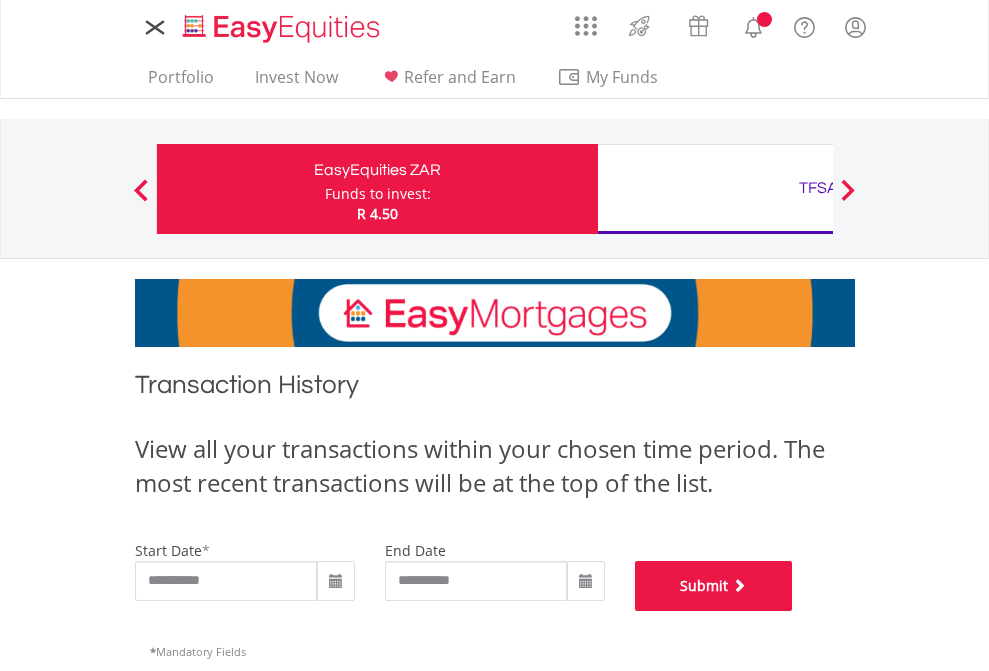 click on "Submit" at bounding box center (714, 586) 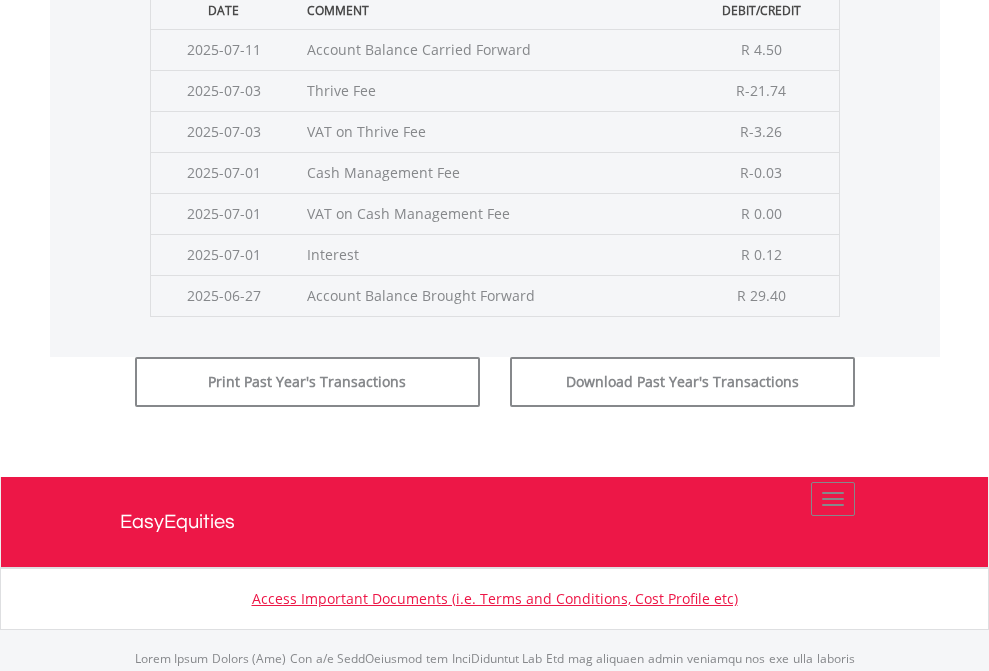 scroll, scrollTop: 811, scrollLeft: 0, axis: vertical 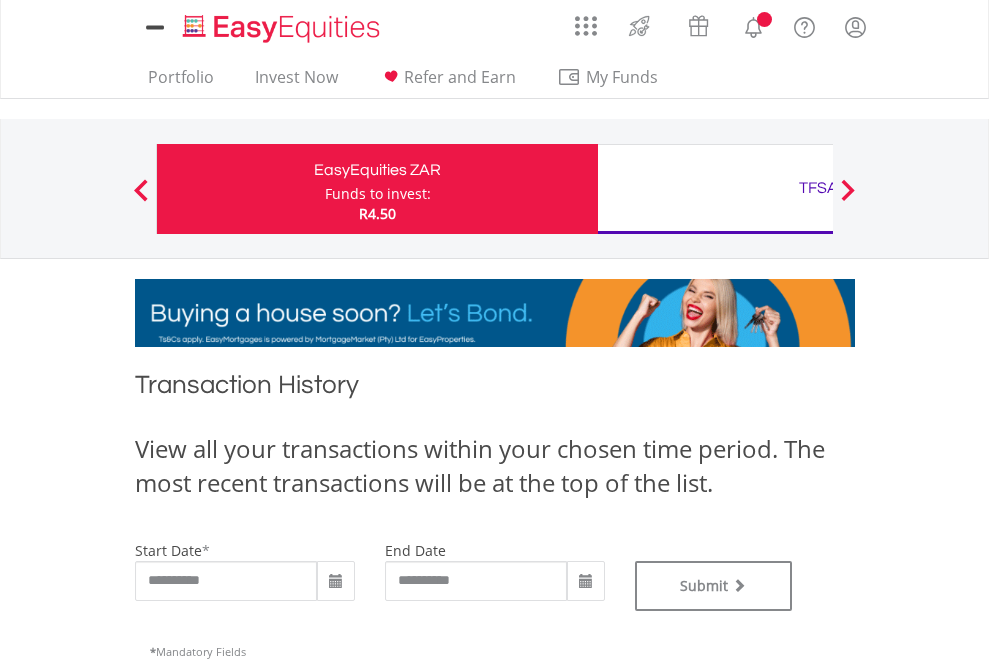 click on "TFSA" at bounding box center [818, 188] 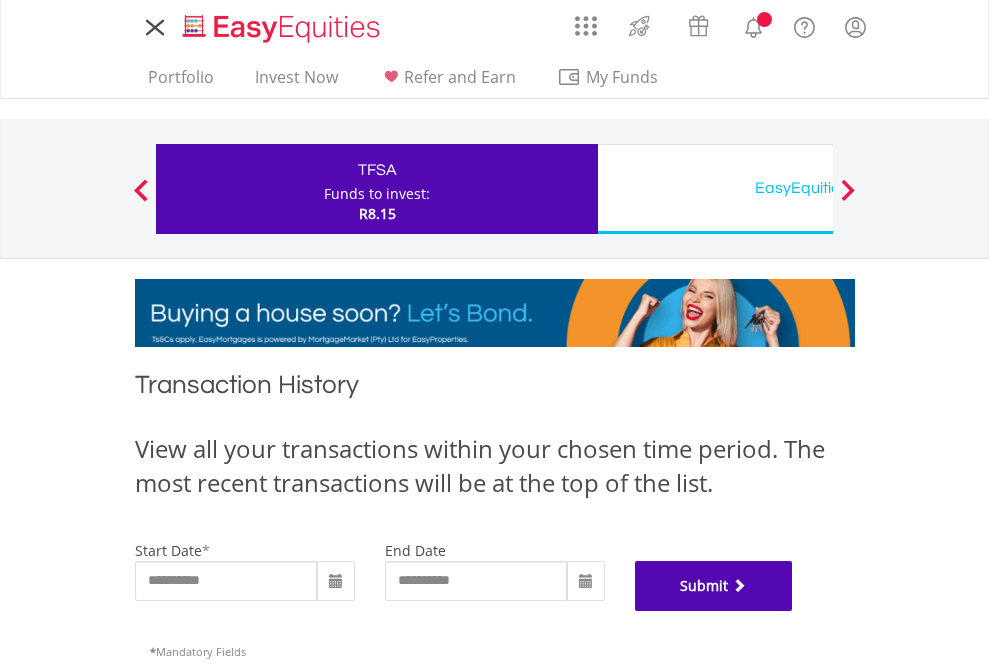 click on "Submit" at bounding box center [714, 586] 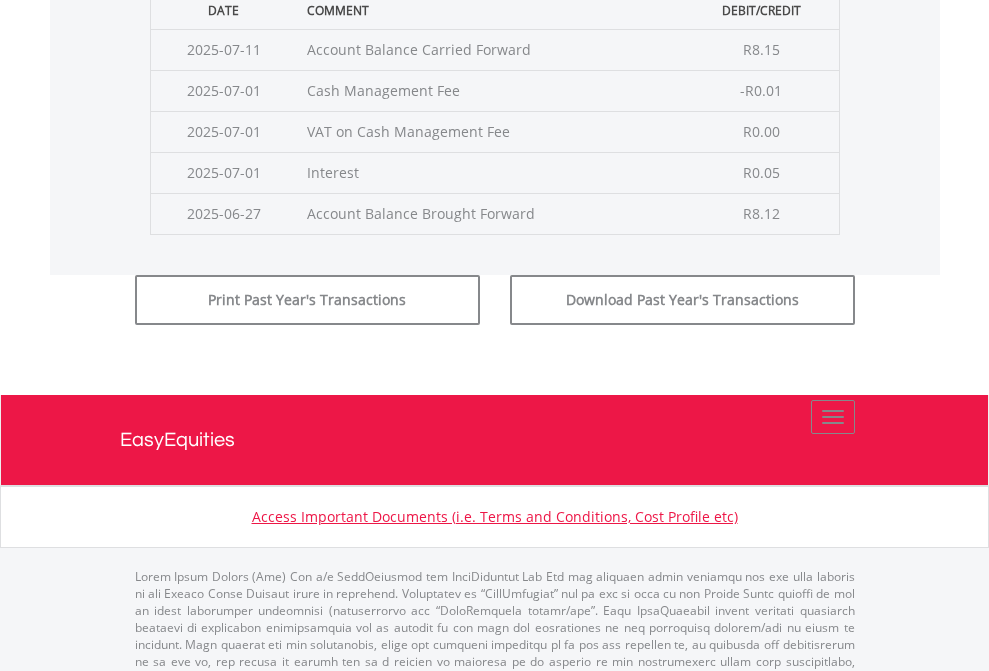 scroll, scrollTop: 811, scrollLeft: 0, axis: vertical 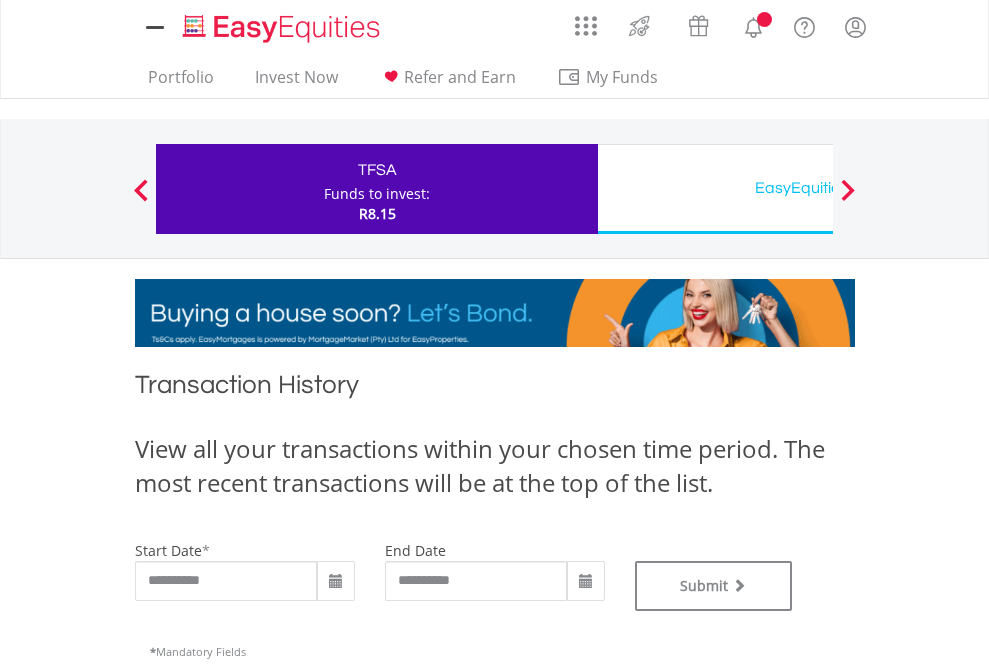 click on "EasyEquities USD" at bounding box center [818, 188] 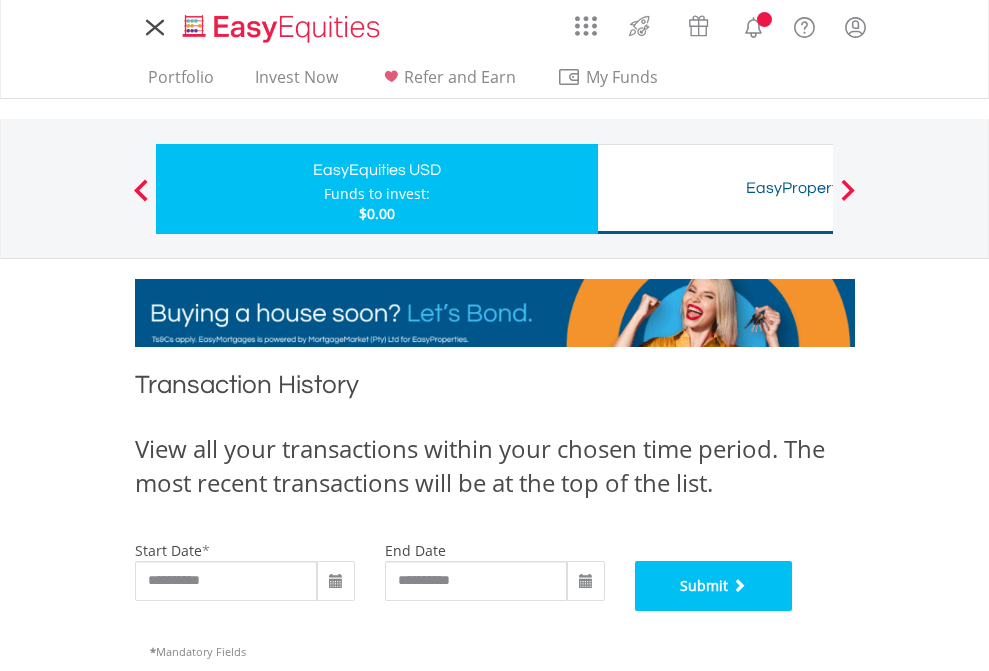 click on "Submit" at bounding box center [714, 586] 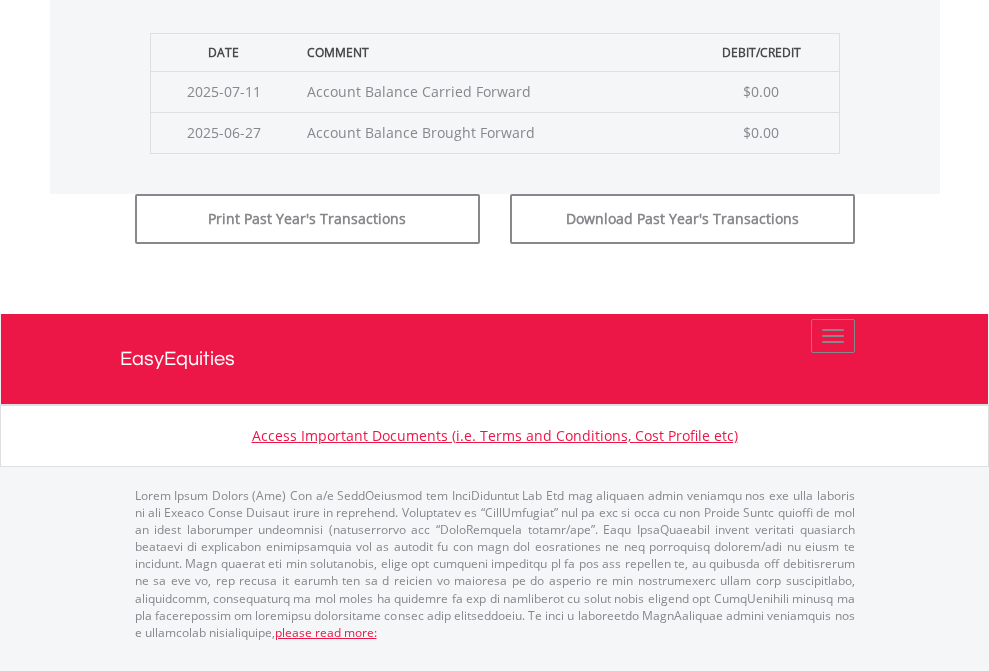 scroll, scrollTop: 811, scrollLeft: 0, axis: vertical 